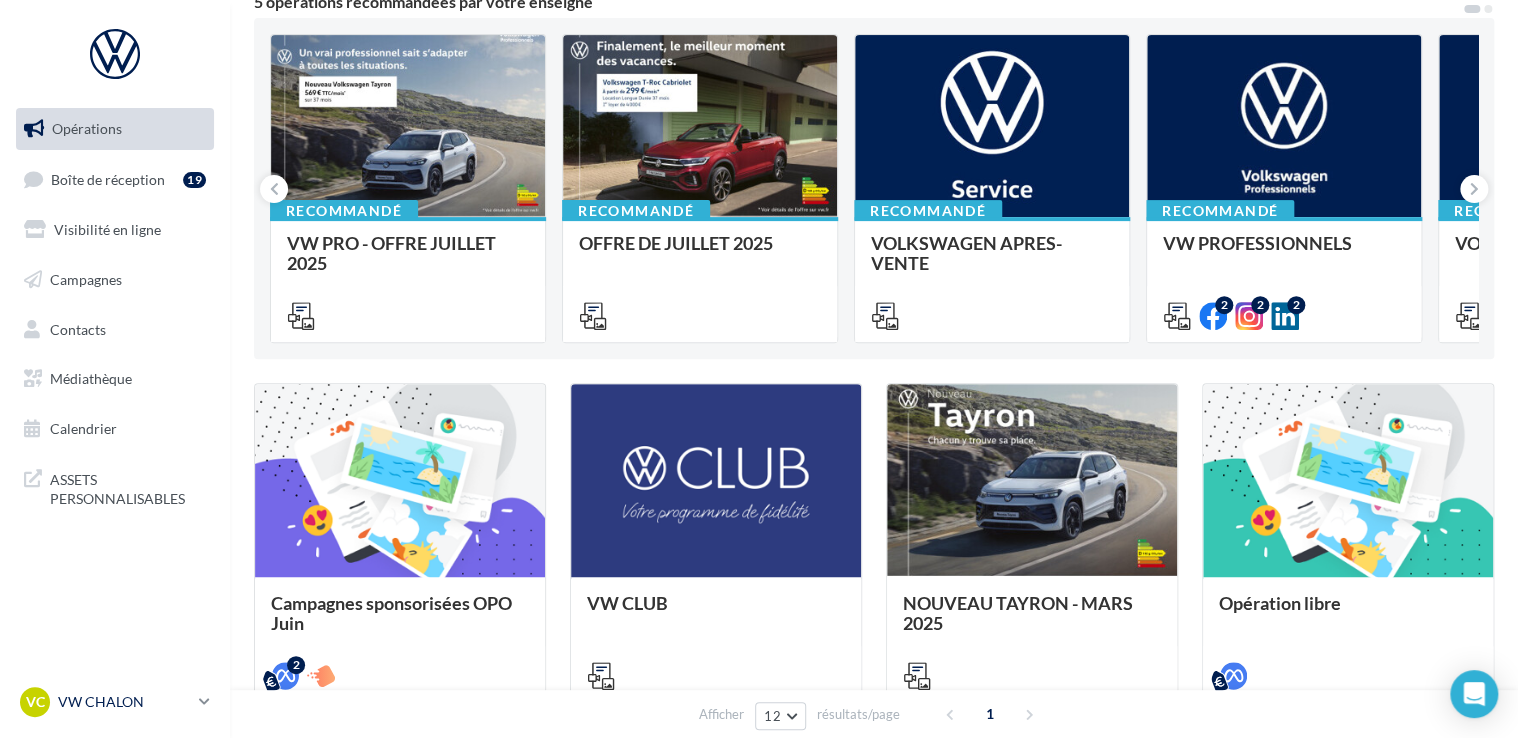scroll, scrollTop: 200, scrollLeft: 0, axis: vertical 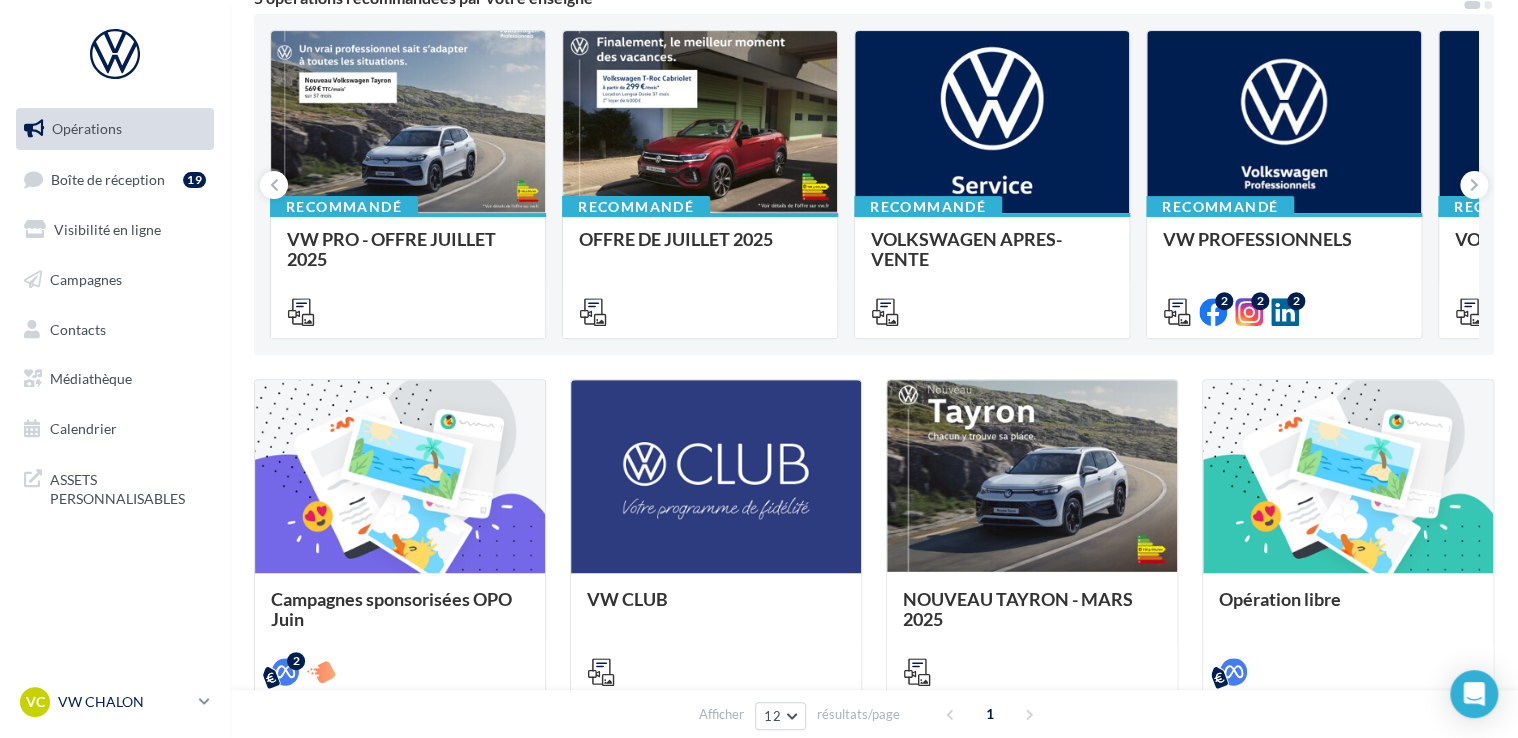 click on "VW CHALON" at bounding box center [124, 702] 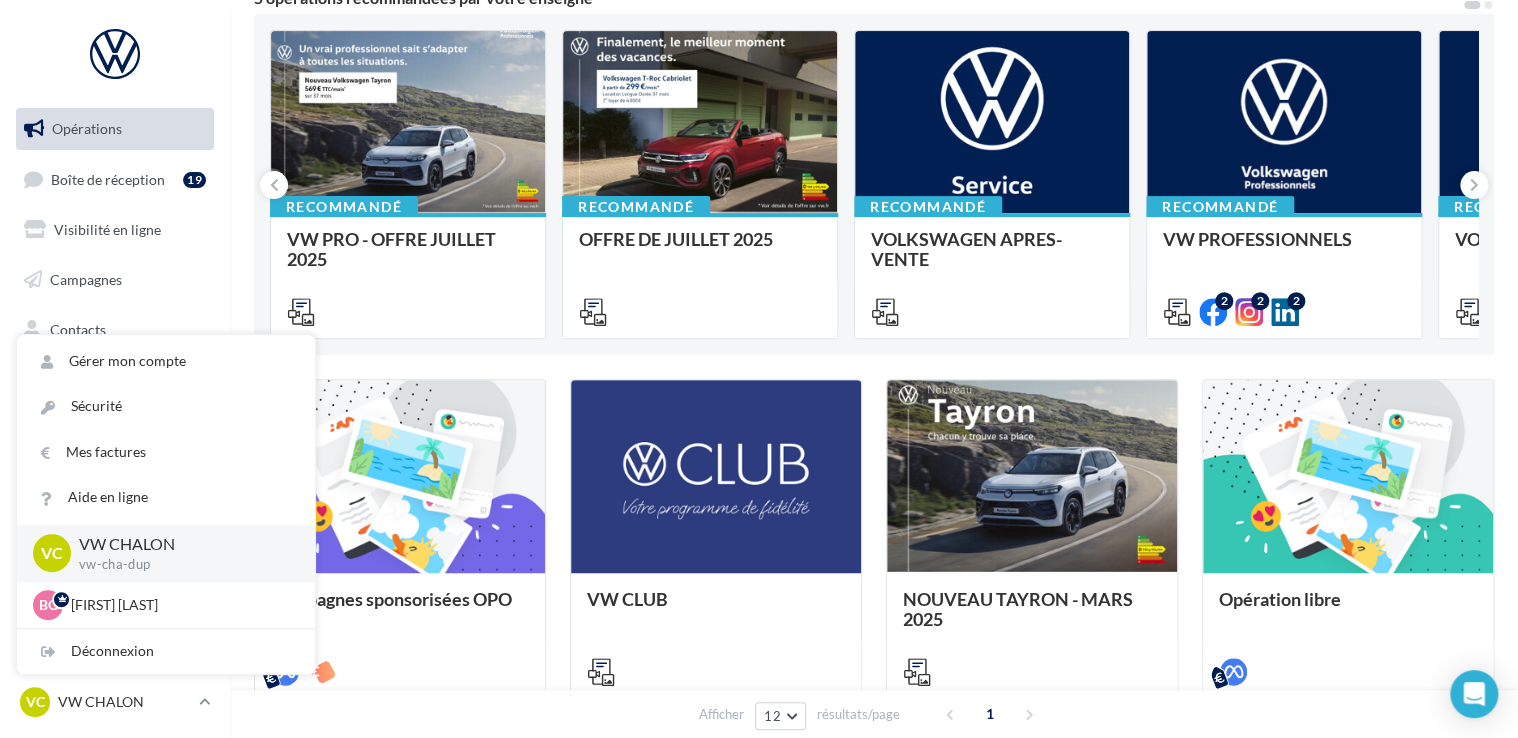 click on "Opérations
Boîte de réception
19
Visibilité en ligne
Campagnes
Contacts
Médiathèque
Calendrier
ASSETS PERSONNALISABLES" at bounding box center [115, 312] 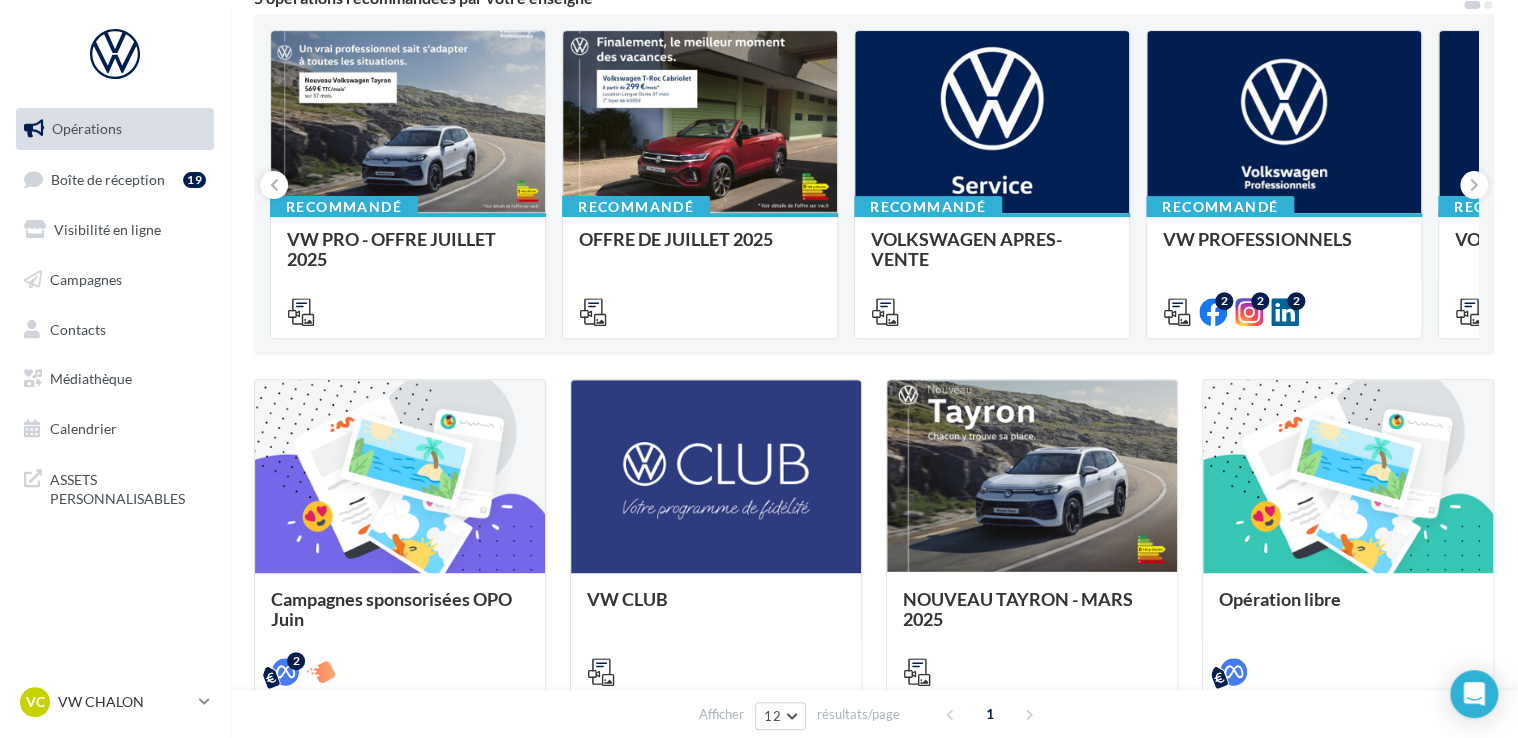 click on "Opérations" at bounding box center (87, 128) 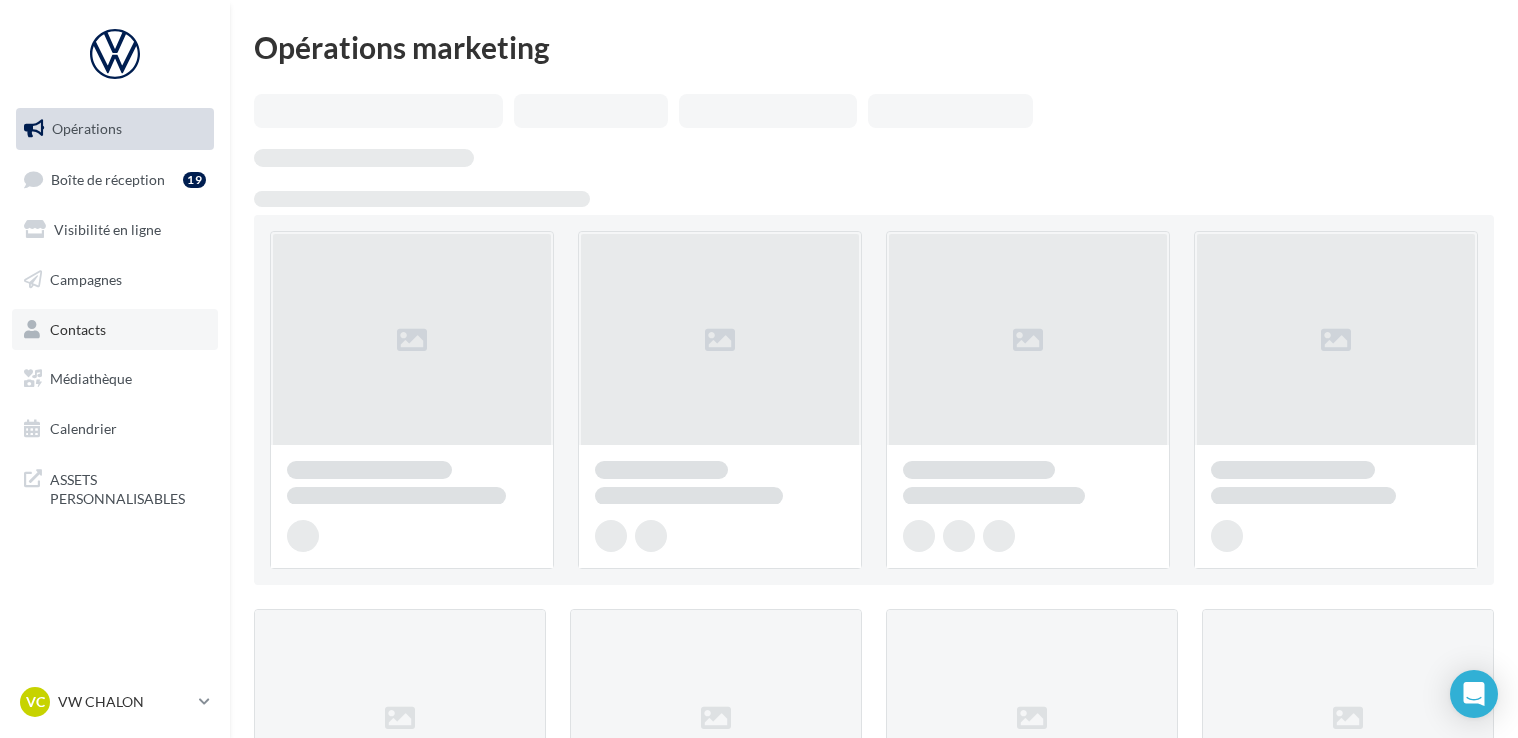 scroll, scrollTop: 0, scrollLeft: 0, axis: both 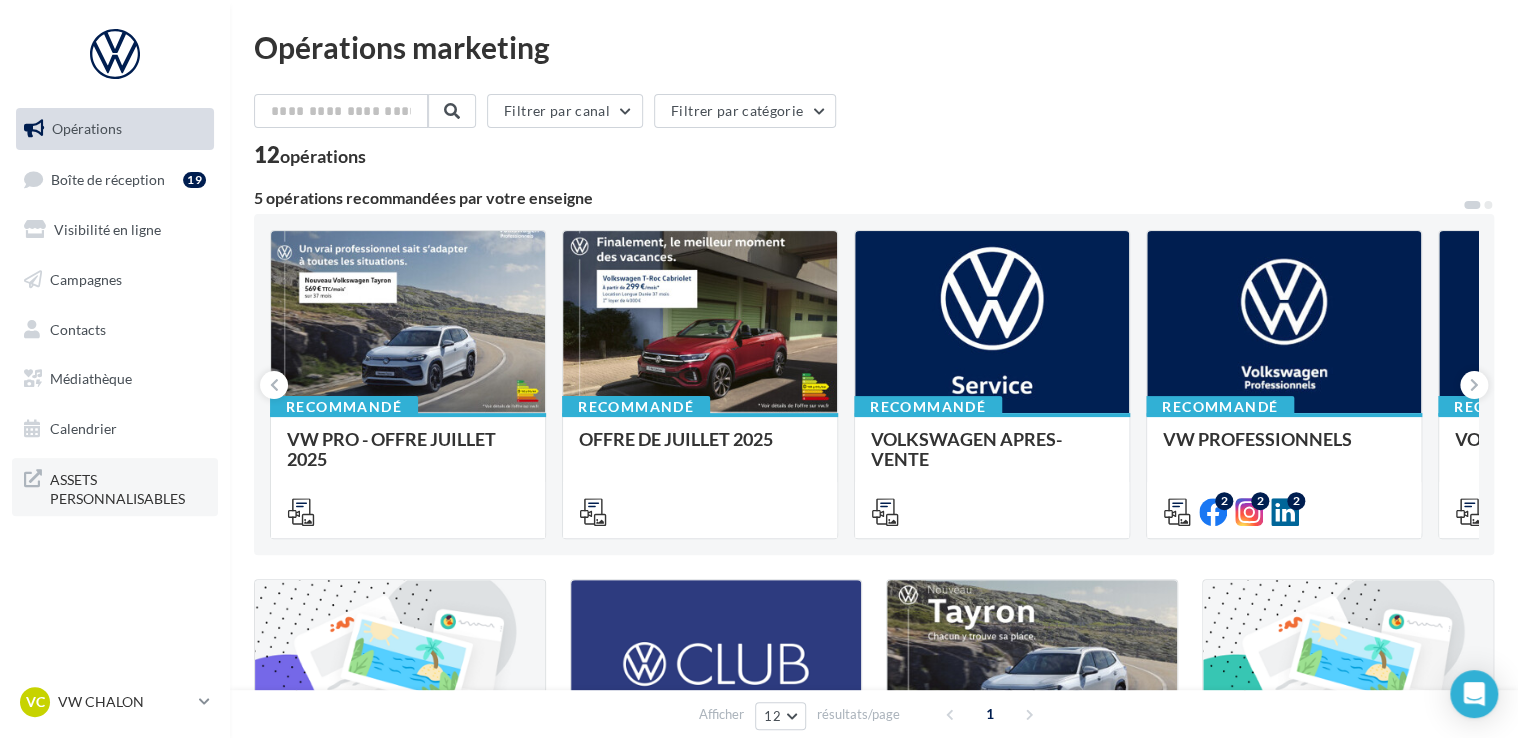 click on "ASSETS PERSONNALISABLES" at bounding box center (128, 487) 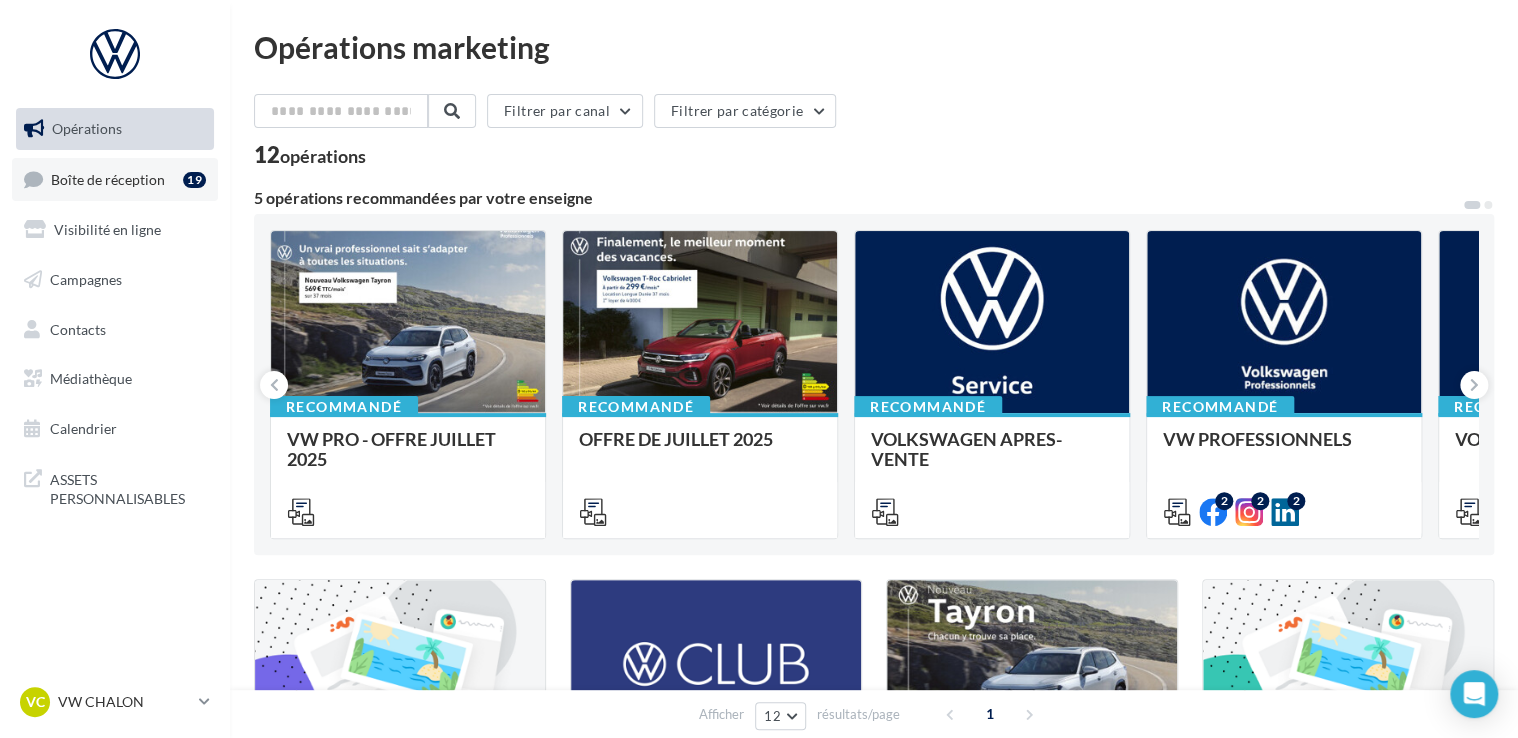 click on "Boîte de réception
19" at bounding box center [115, 179] 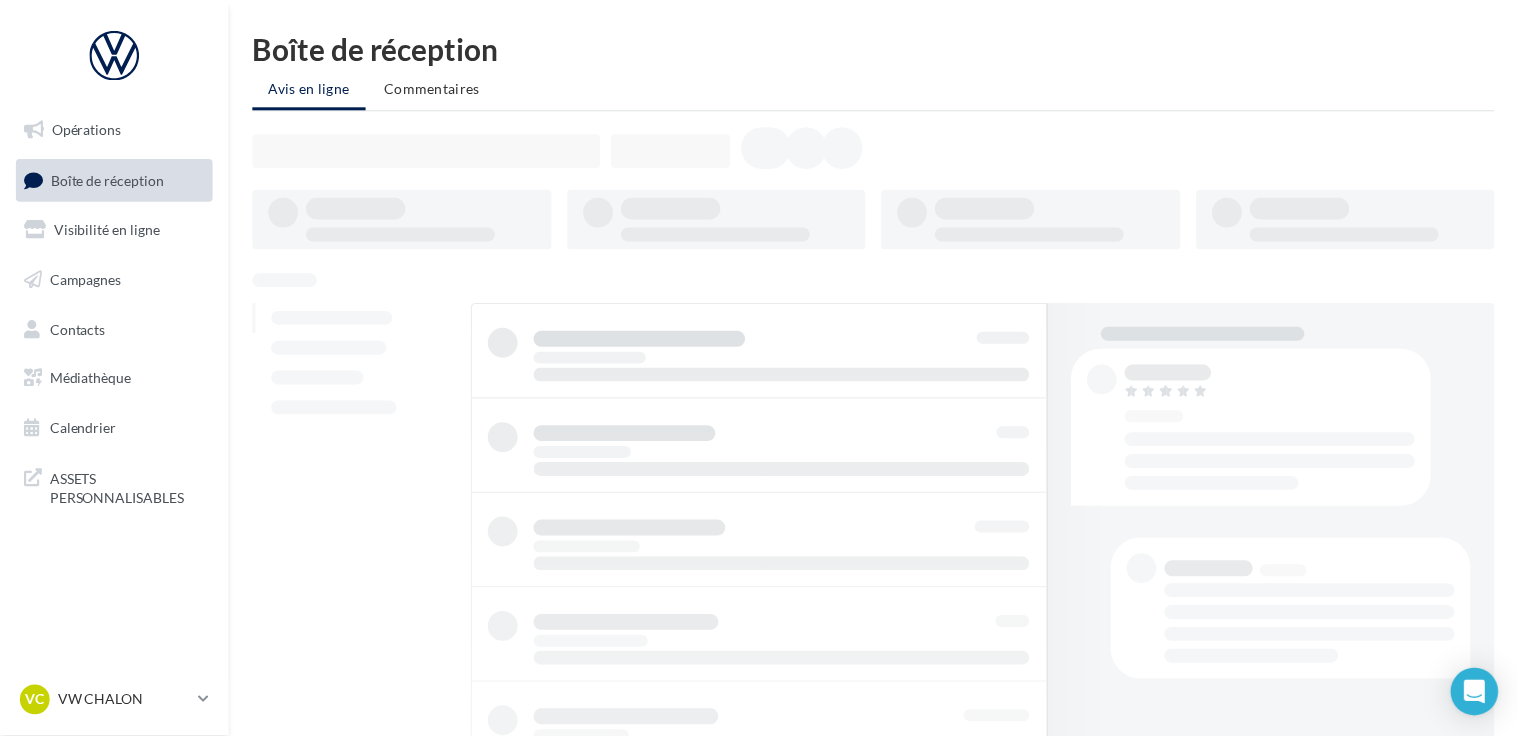 scroll, scrollTop: 0, scrollLeft: 0, axis: both 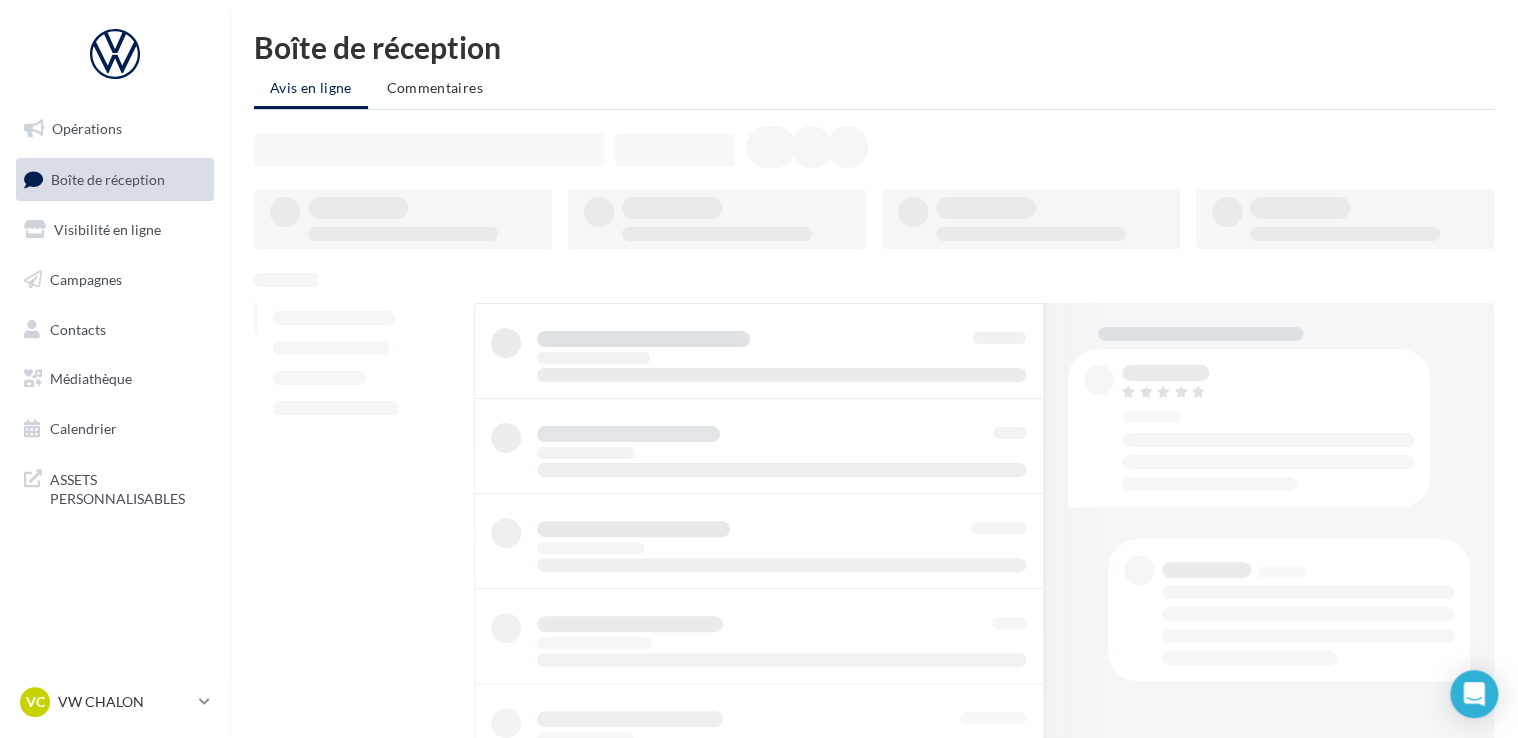 click on "Opérations" at bounding box center (87, 128) 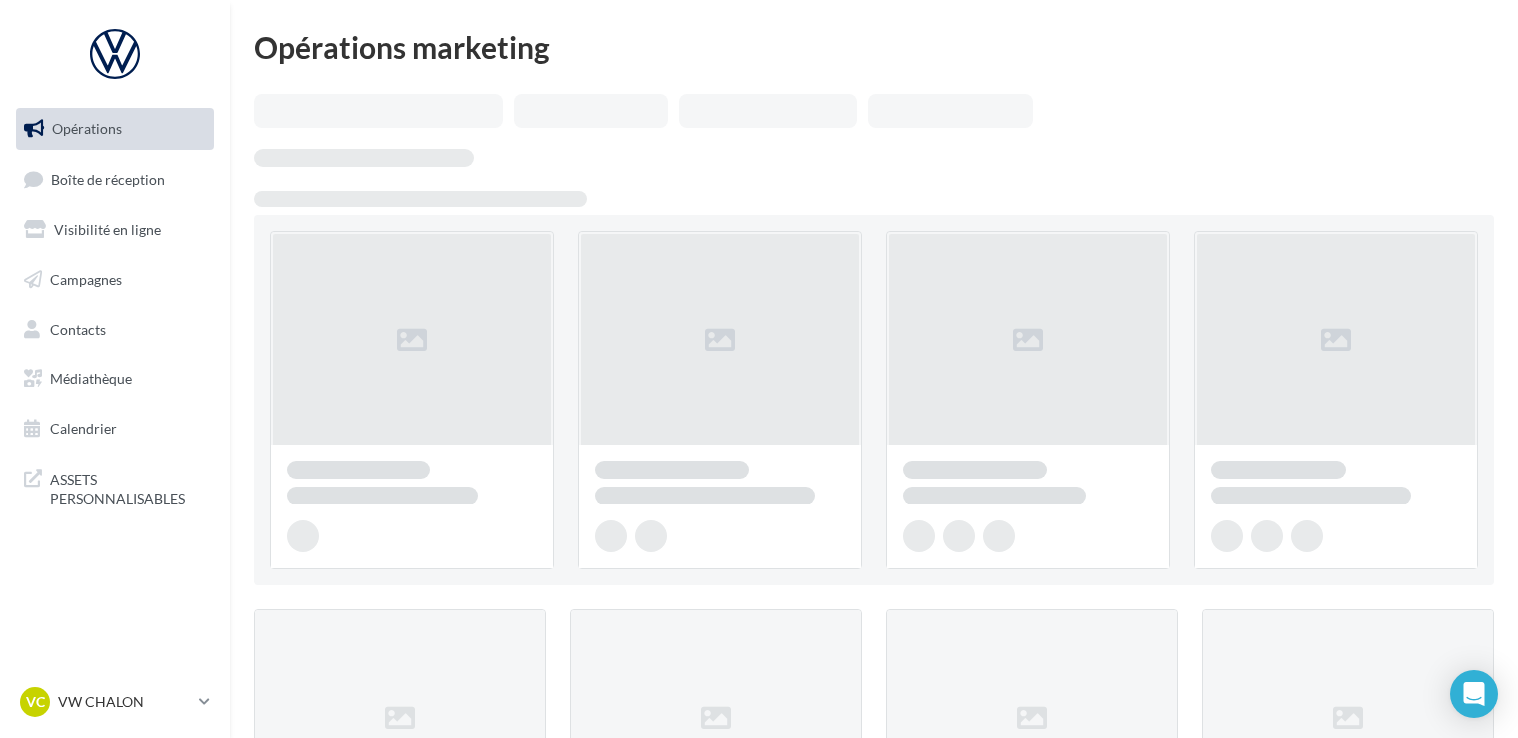scroll, scrollTop: 0, scrollLeft: 0, axis: both 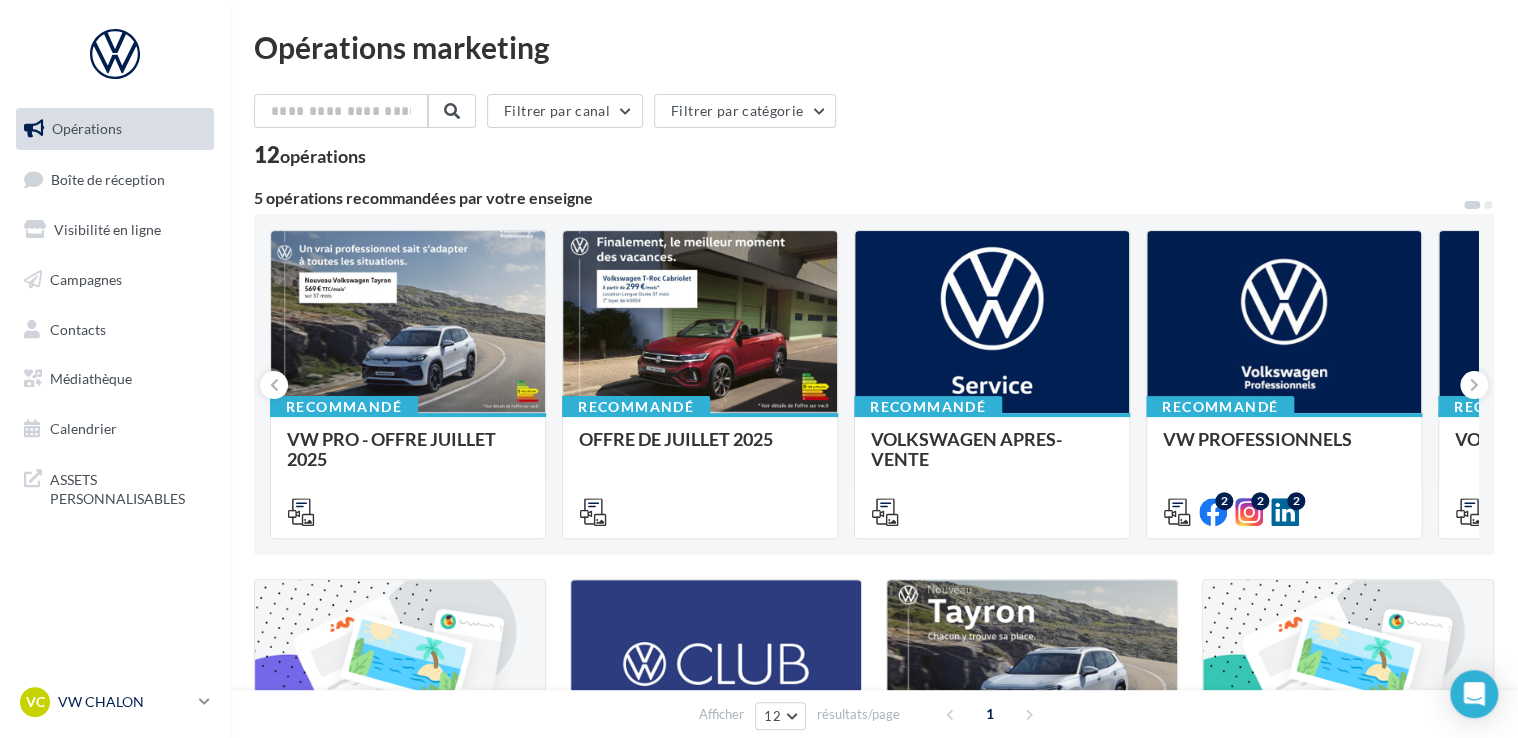 click at bounding box center (204, 701) 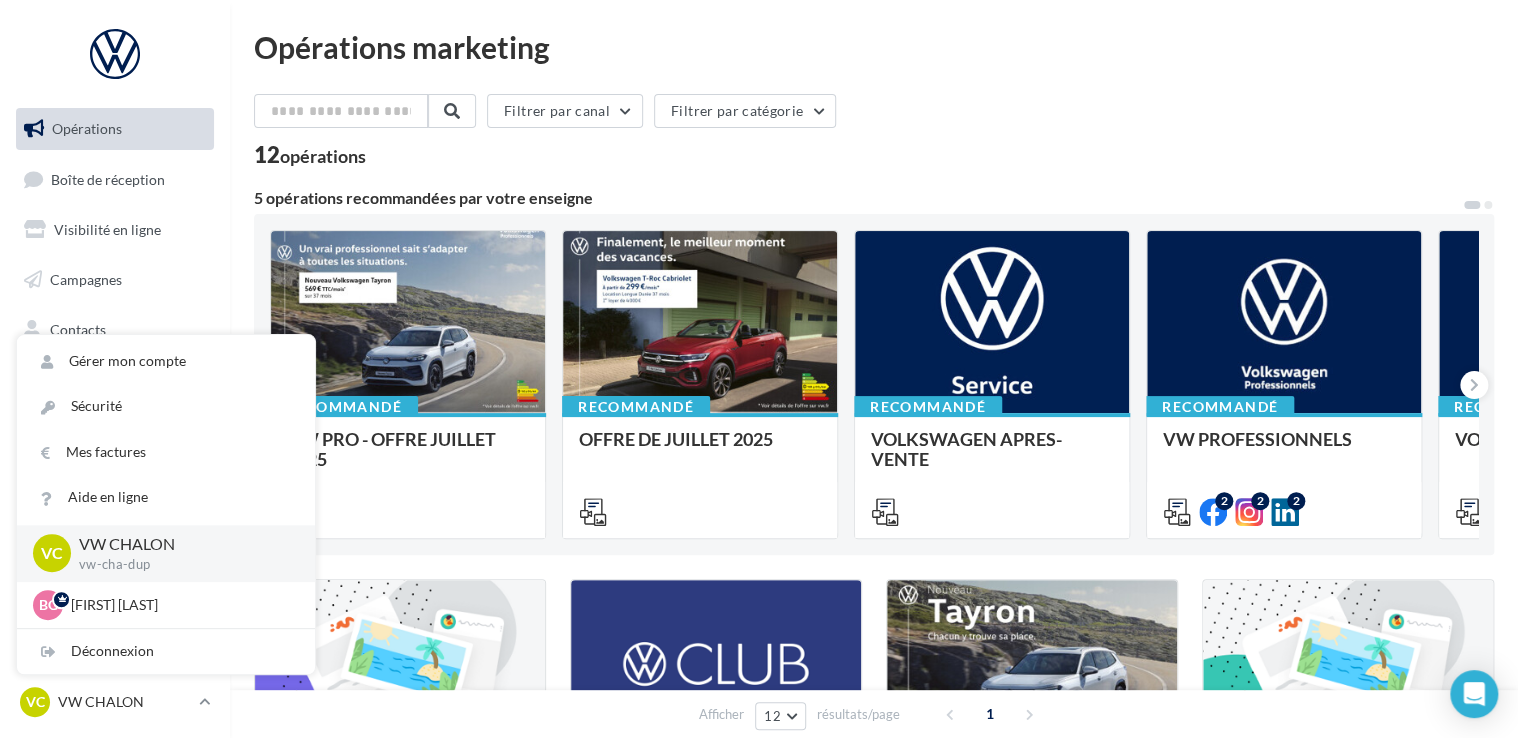 click on "Opérations marketing
Filtrer par canal         Filtrer par catégorie
12
opérations
5 opérations recommandées par votre enseigne
Recommandé          VW PRO - OFFRE JUILLET 2025                                       Recommandé          OFFRE DE JUILLET 2025                                       Recommandé          VOLKSWAGEN APRES-VENTE        Accéder à l'ensemble des fichiers utiles via votre  Médiathèque > Partagés avec moi > VW_SERVICE                                Recommandé          VW PROFESSIONNELS        Retrouver les supports pour le VW Pro via la "Médiathèque" (en haut à droite) et cliquez sur "partagés avec moi".                   2         2         2                      Recommandé          VOLKSWAGEN PARTICULIER                          4         3         2                             Campagnes sponsorisées OPO Juin" at bounding box center (874, 669) 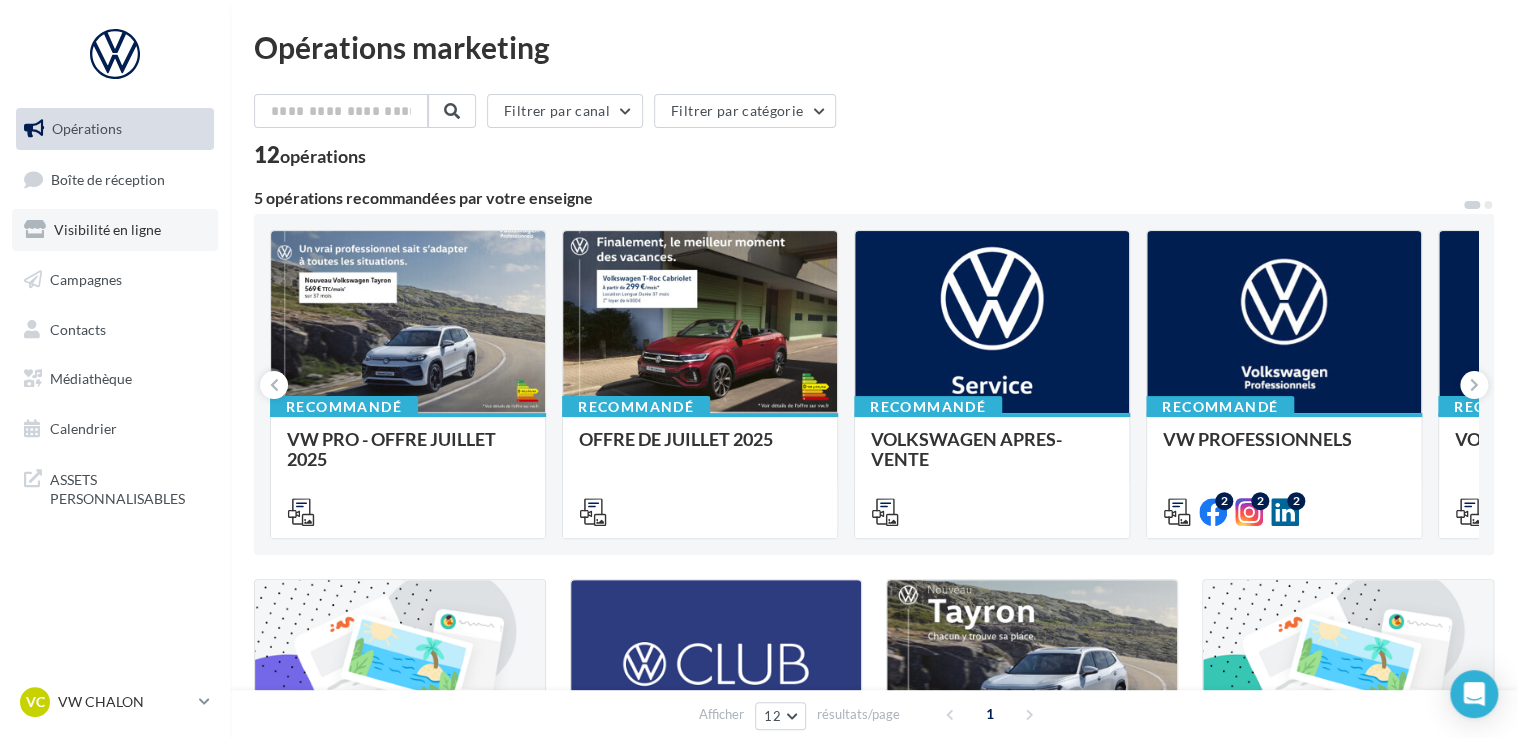 click on "Visibilité en ligne" at bounding box center (107, 229) 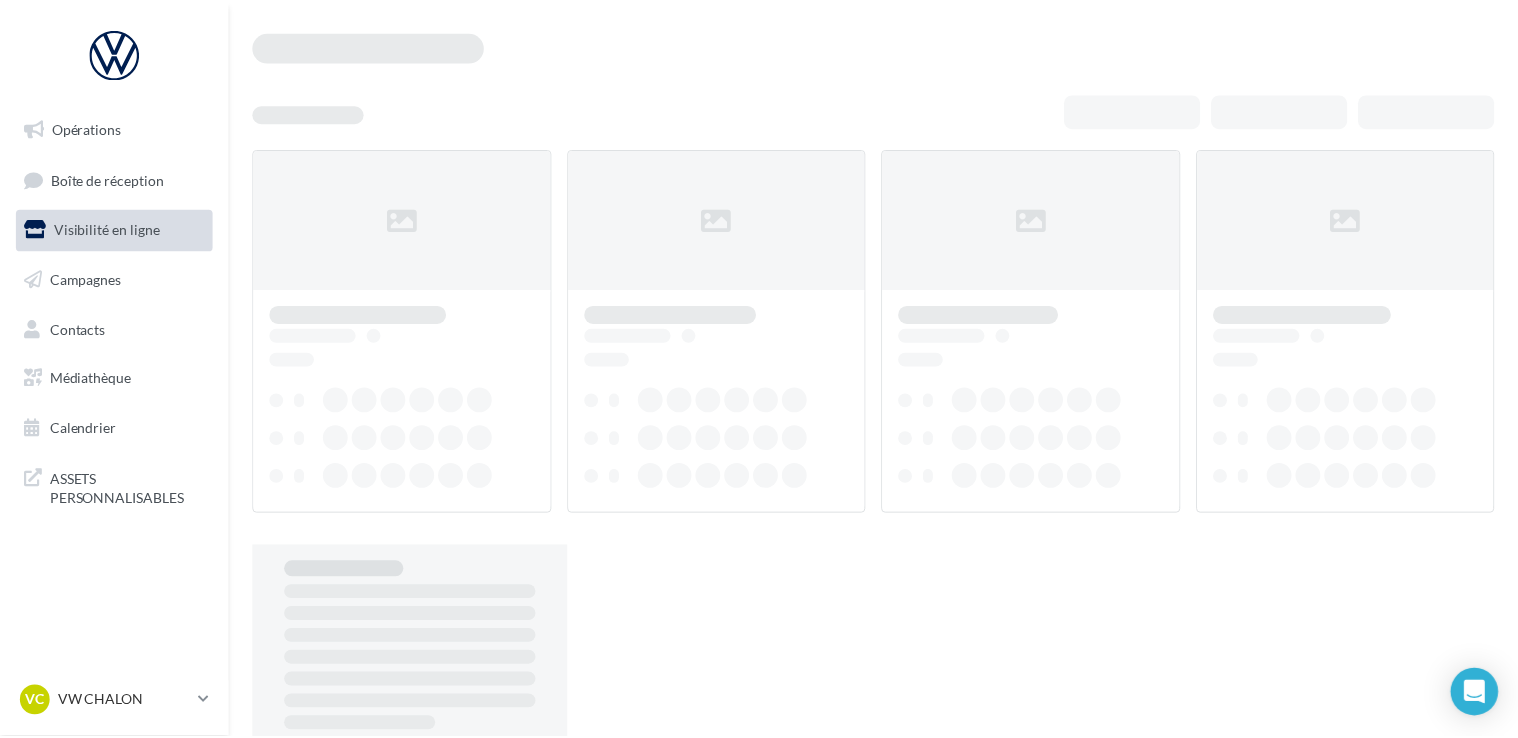 scroll, scrollTop: 0, scrollLeft: 0, axis: both 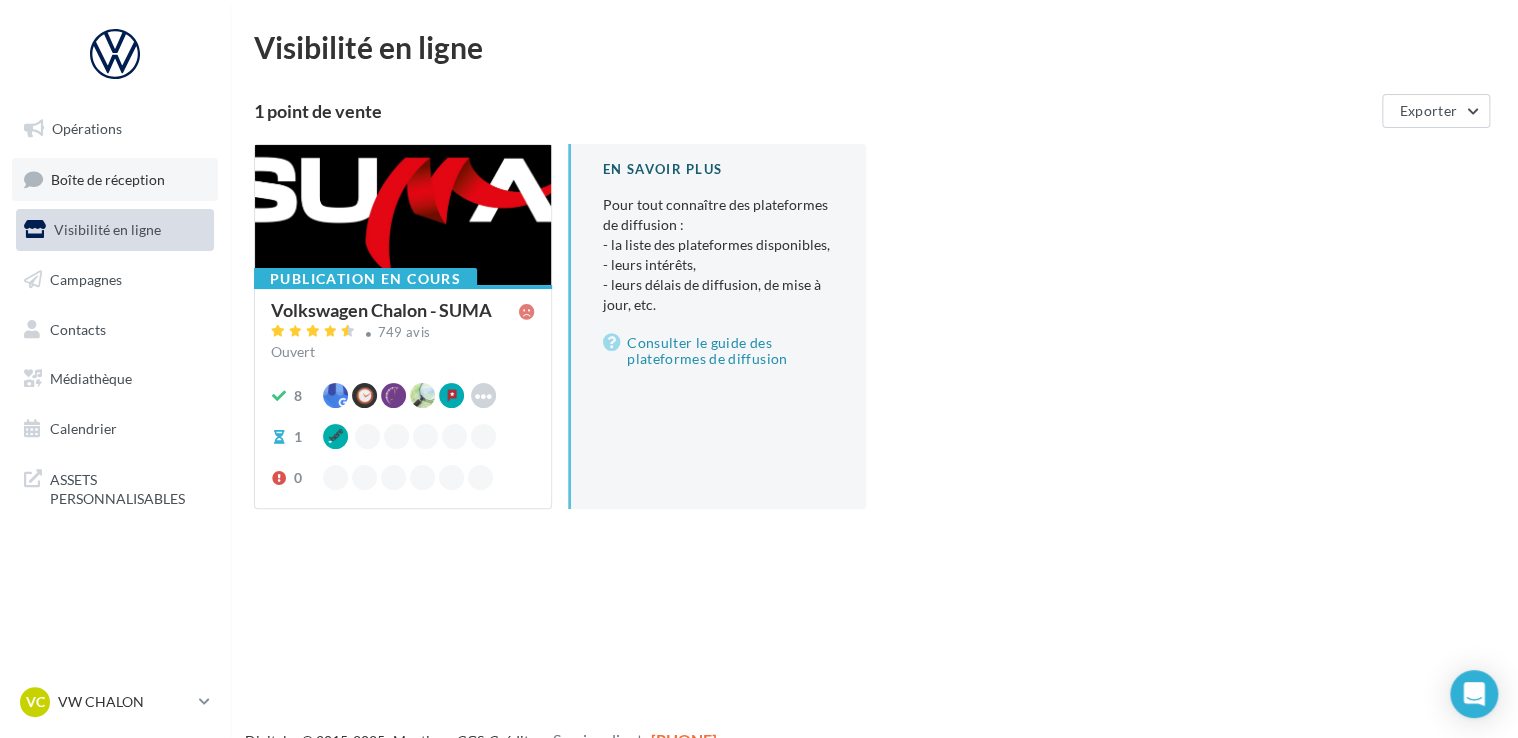 click on "Boîte de réception" at bounding box center (115, 179) 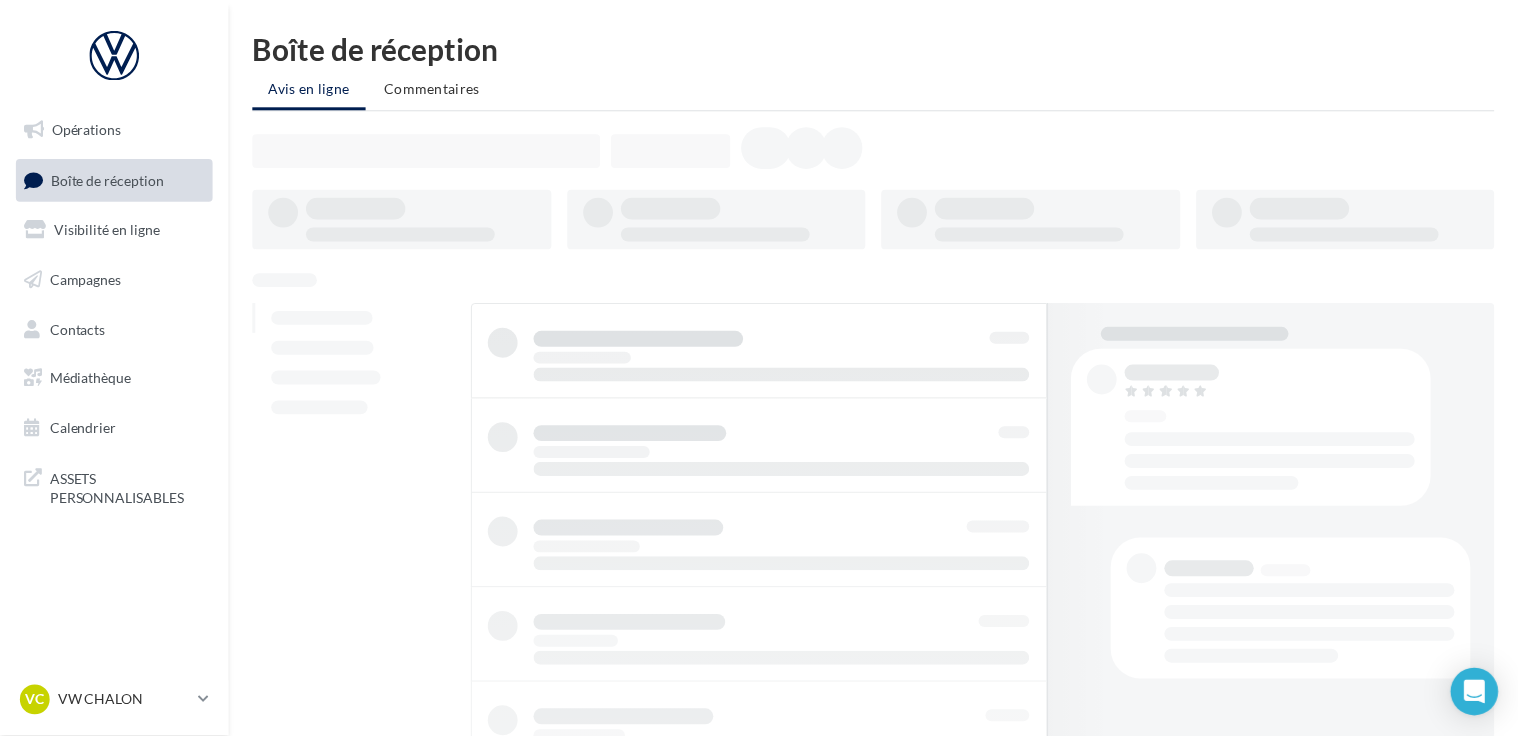 scroll, scrollTop: 0, scrollLeft: 0, axis: both 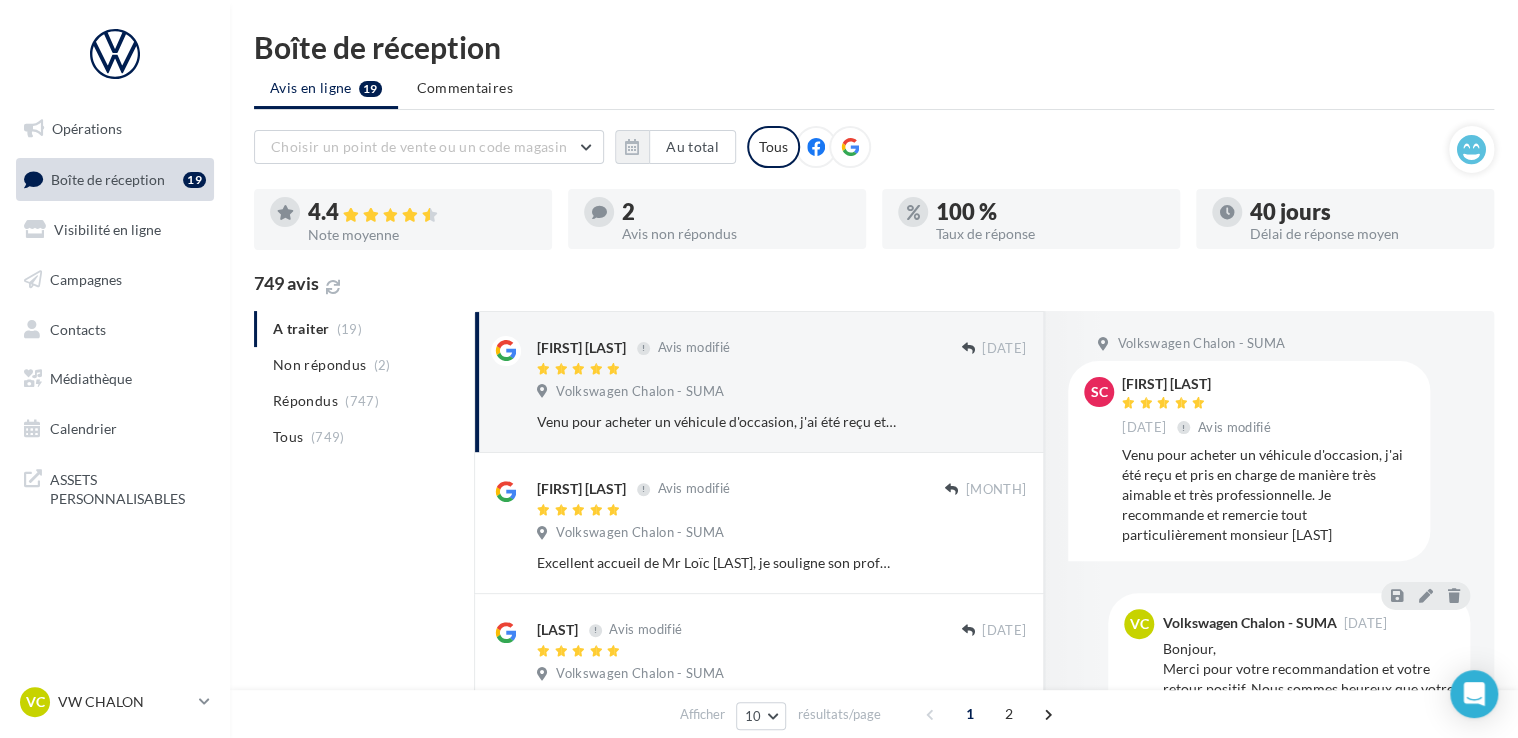 click on "Boîte de réception" at bounding box center [108, 178] 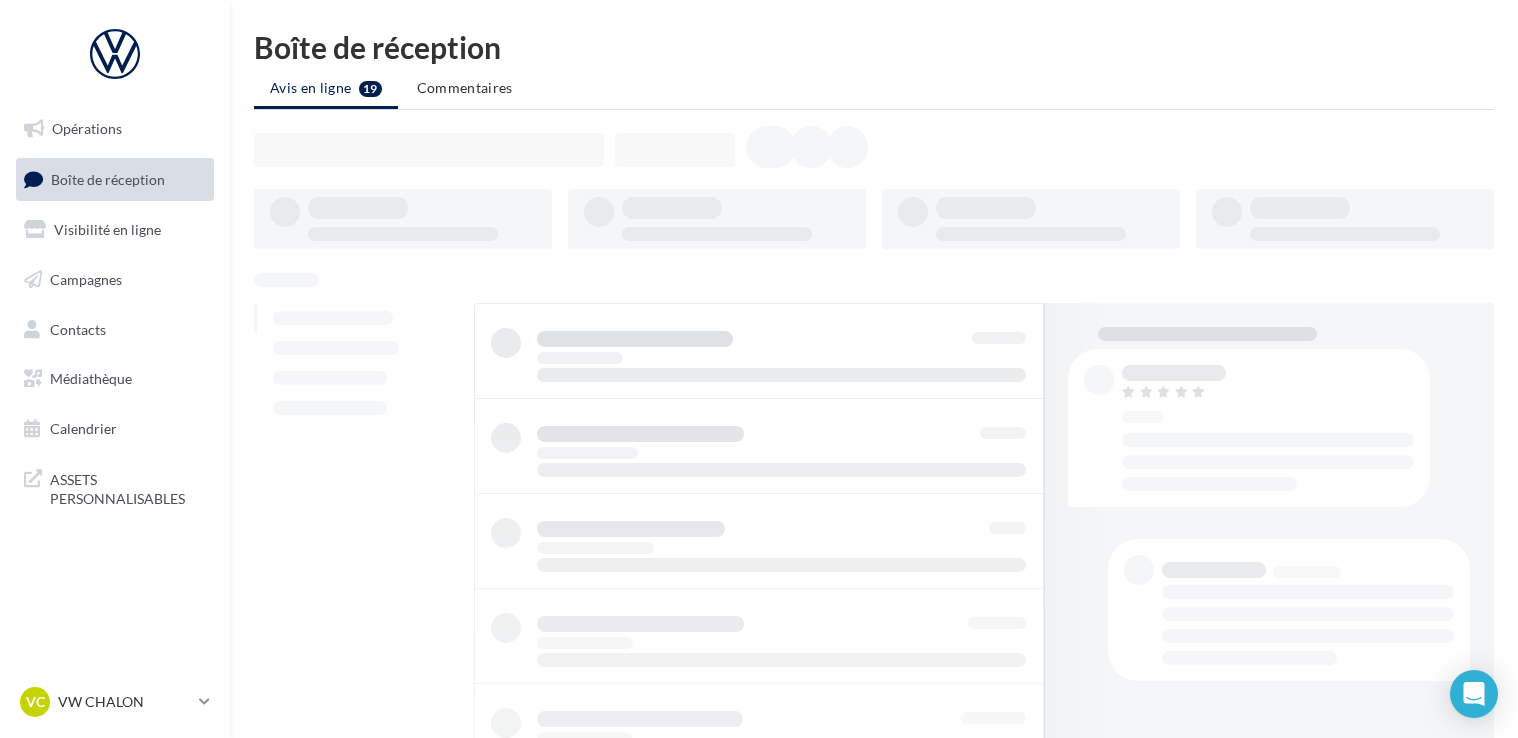scroll, scrollTop: 0, scrollLeft: 0, axis: both 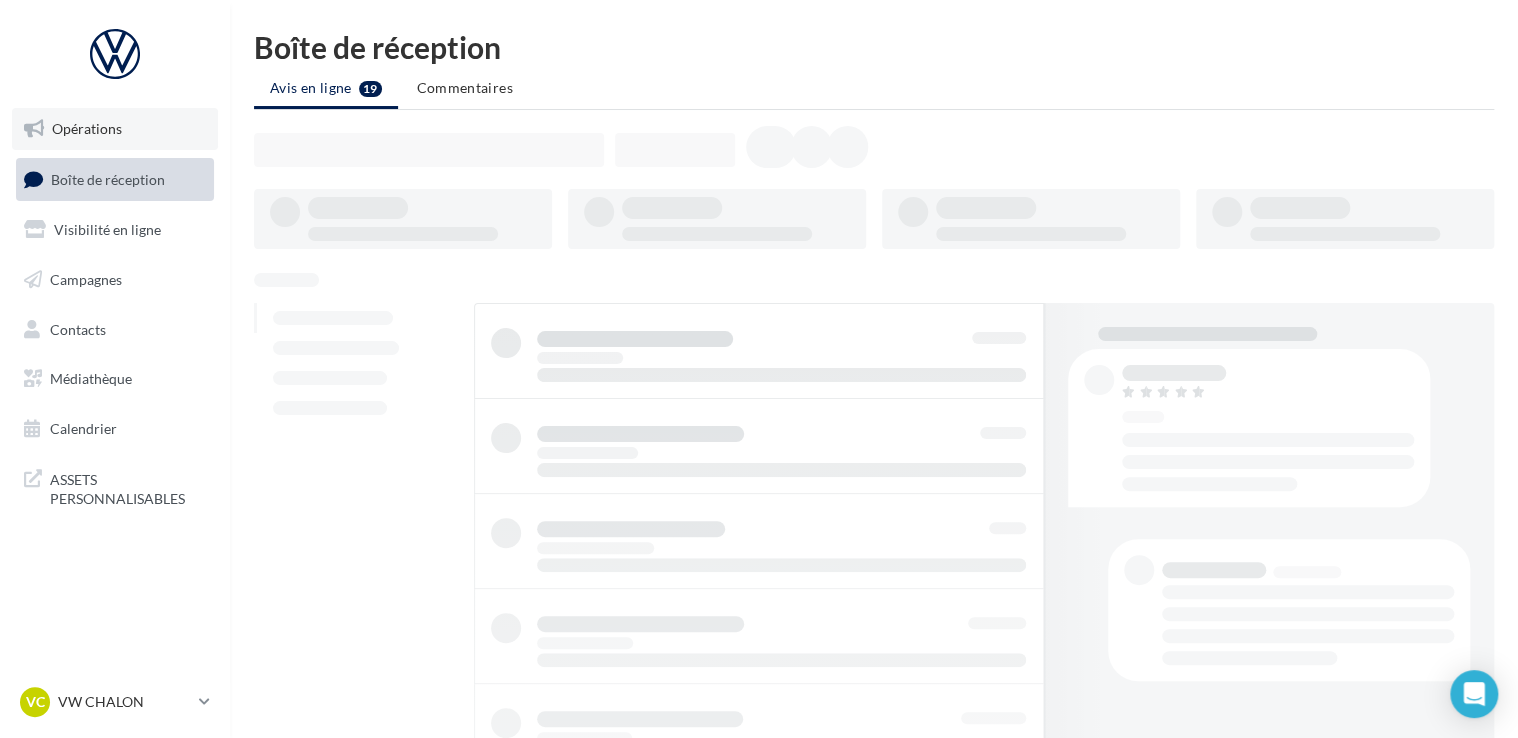 click on "Opérations" at bounding box center (87, 128) 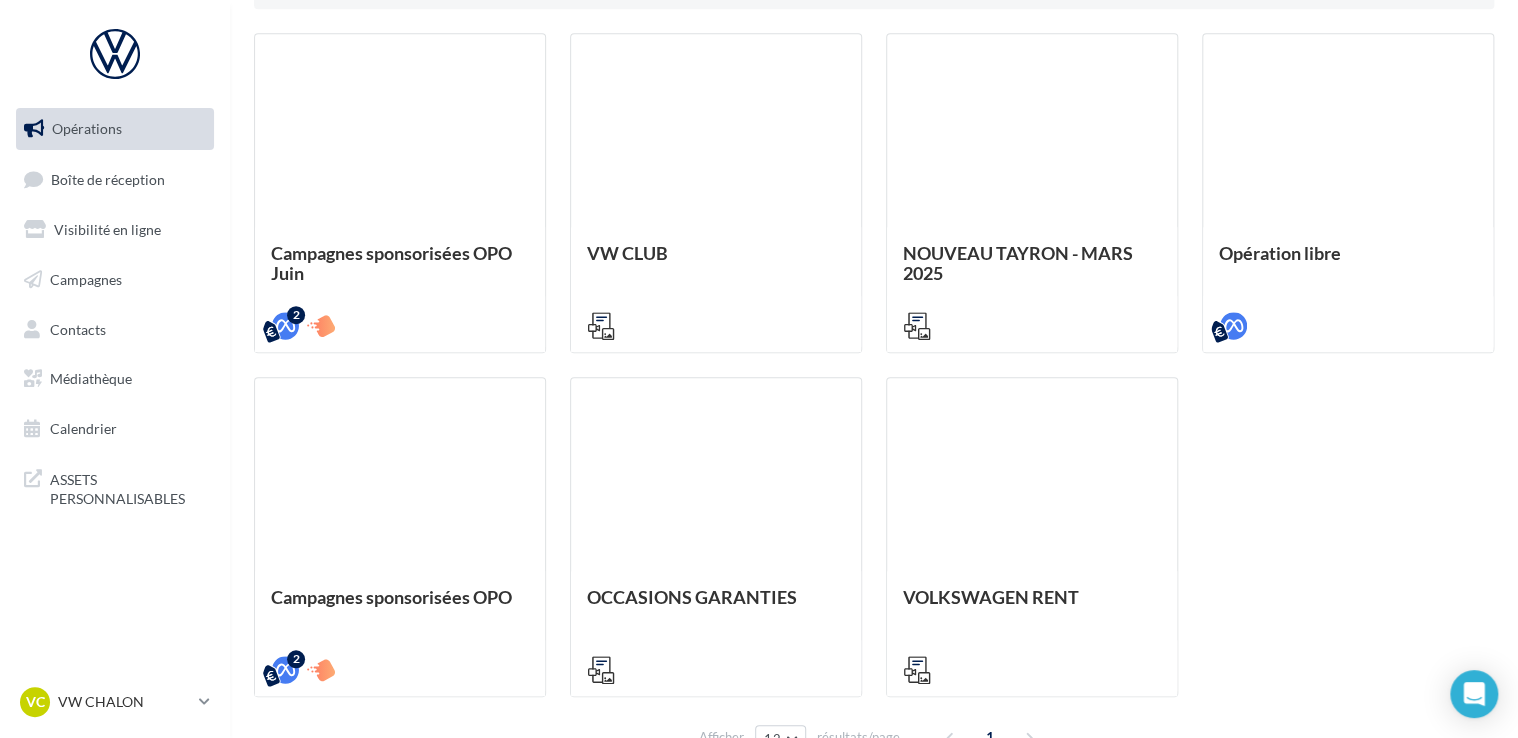 scroll, scrollTop: 670, scrollLeft: 0, axis: vertical 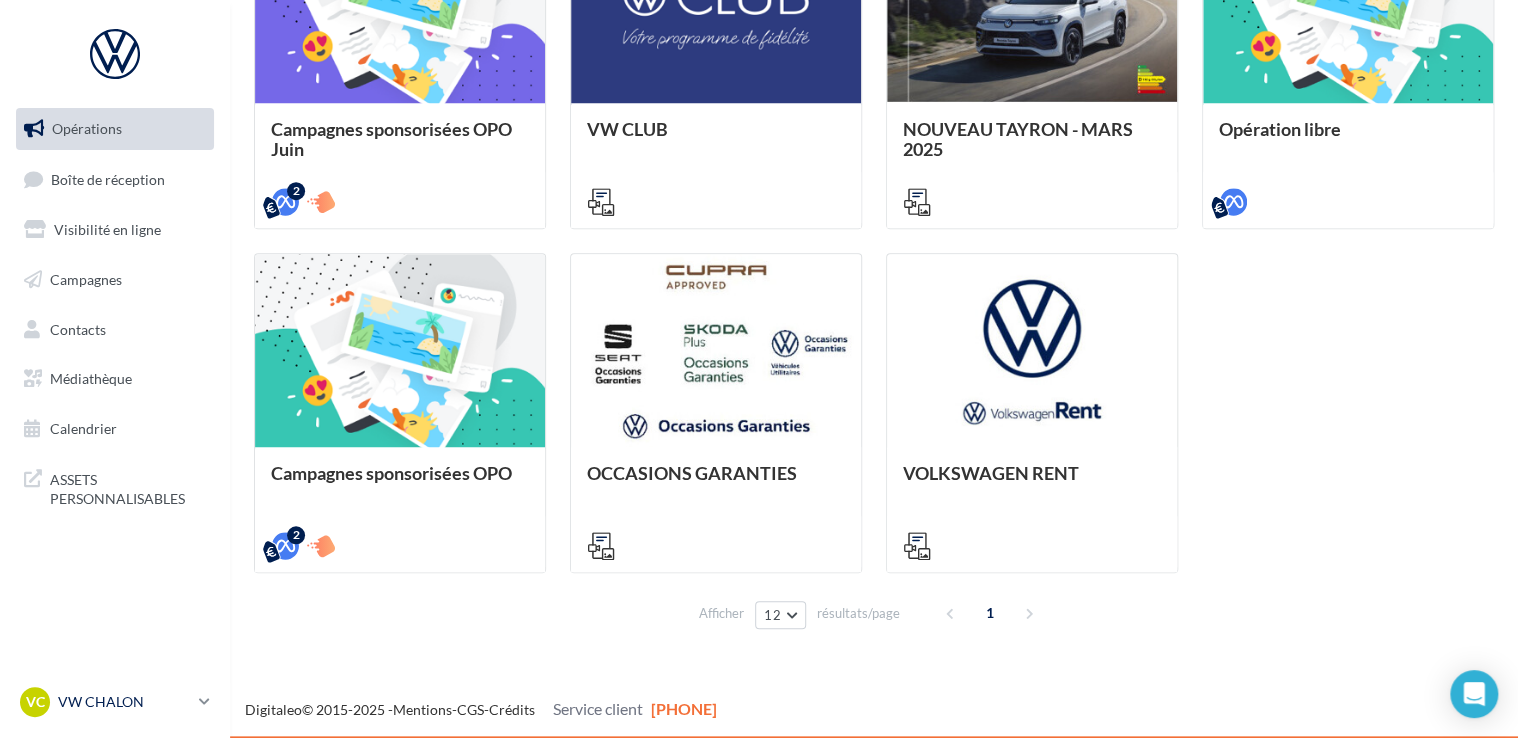 click on "VC     VW CHALON   vw-cha-dup" at bounding box center [115, 702] 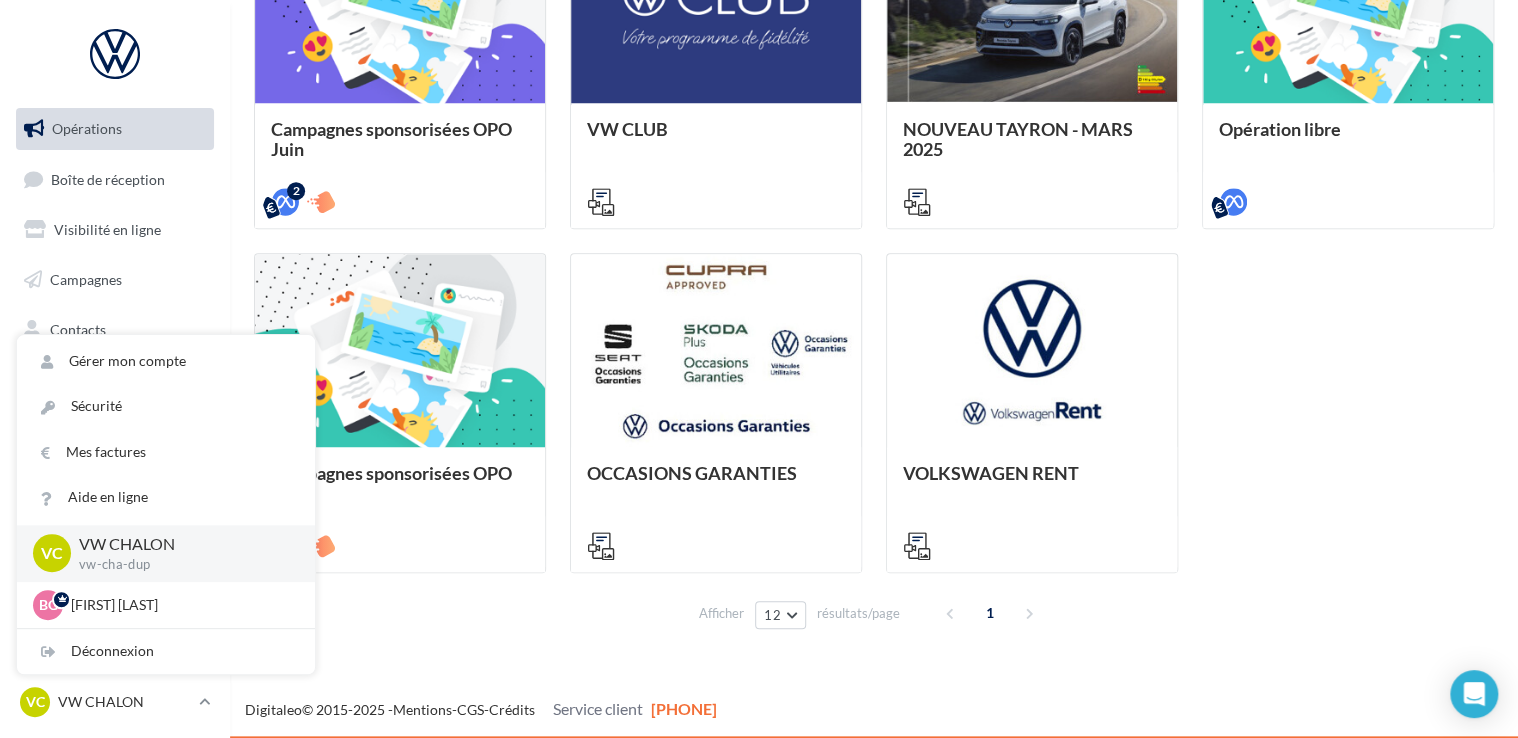 click on "VC" at bounding box center [52, 553] 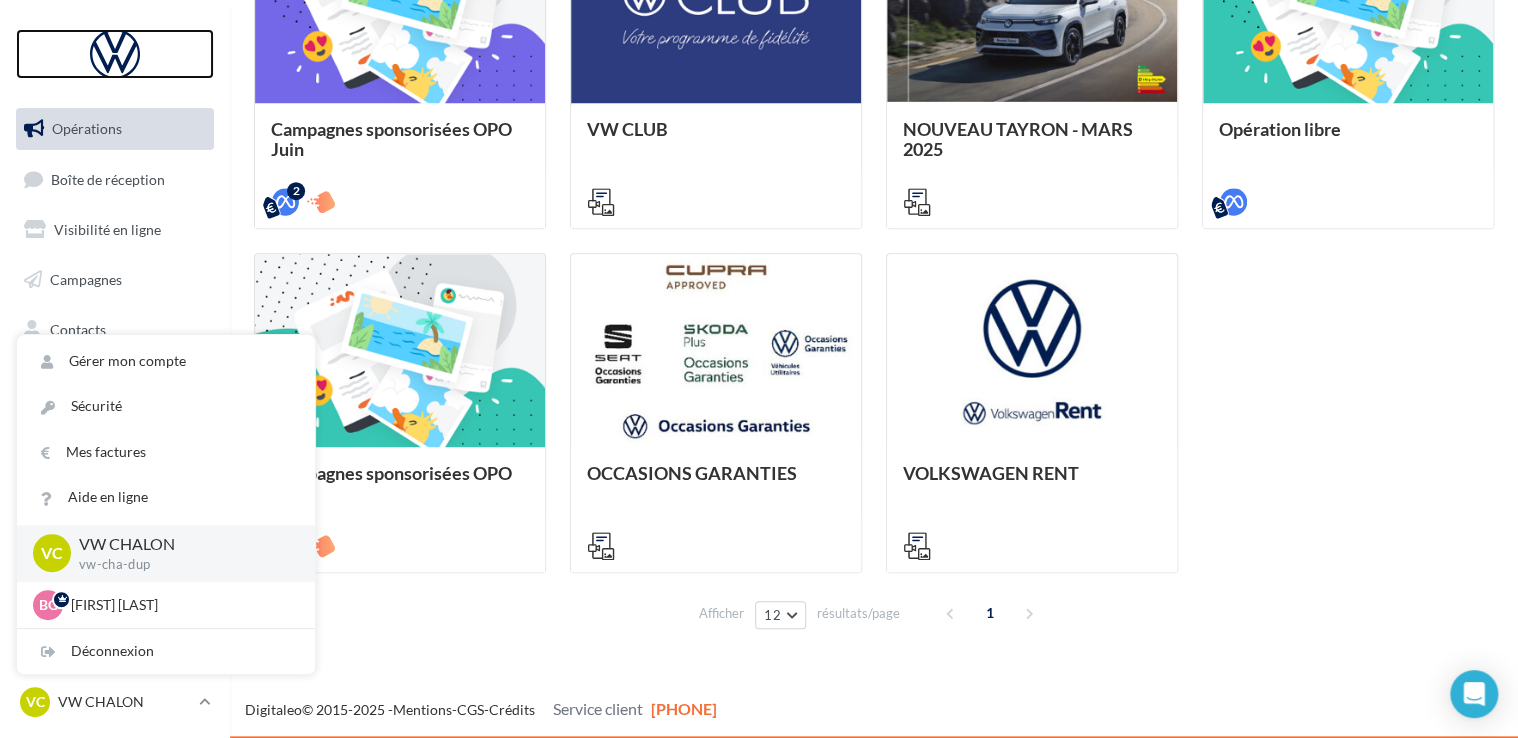 click at bounding box center [115, 54] 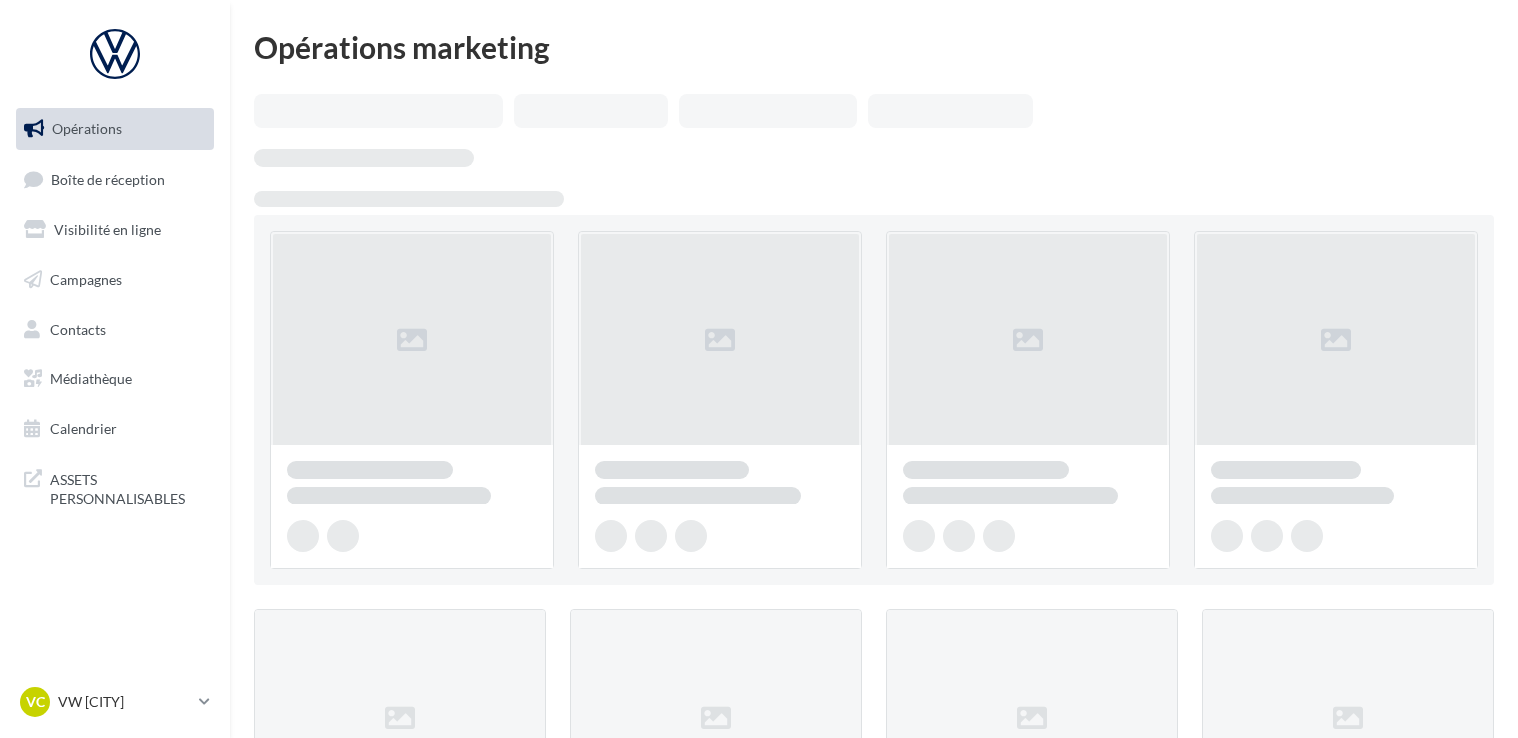 scroll, scrollTop: 0, scrollLeft: 0, axis: both 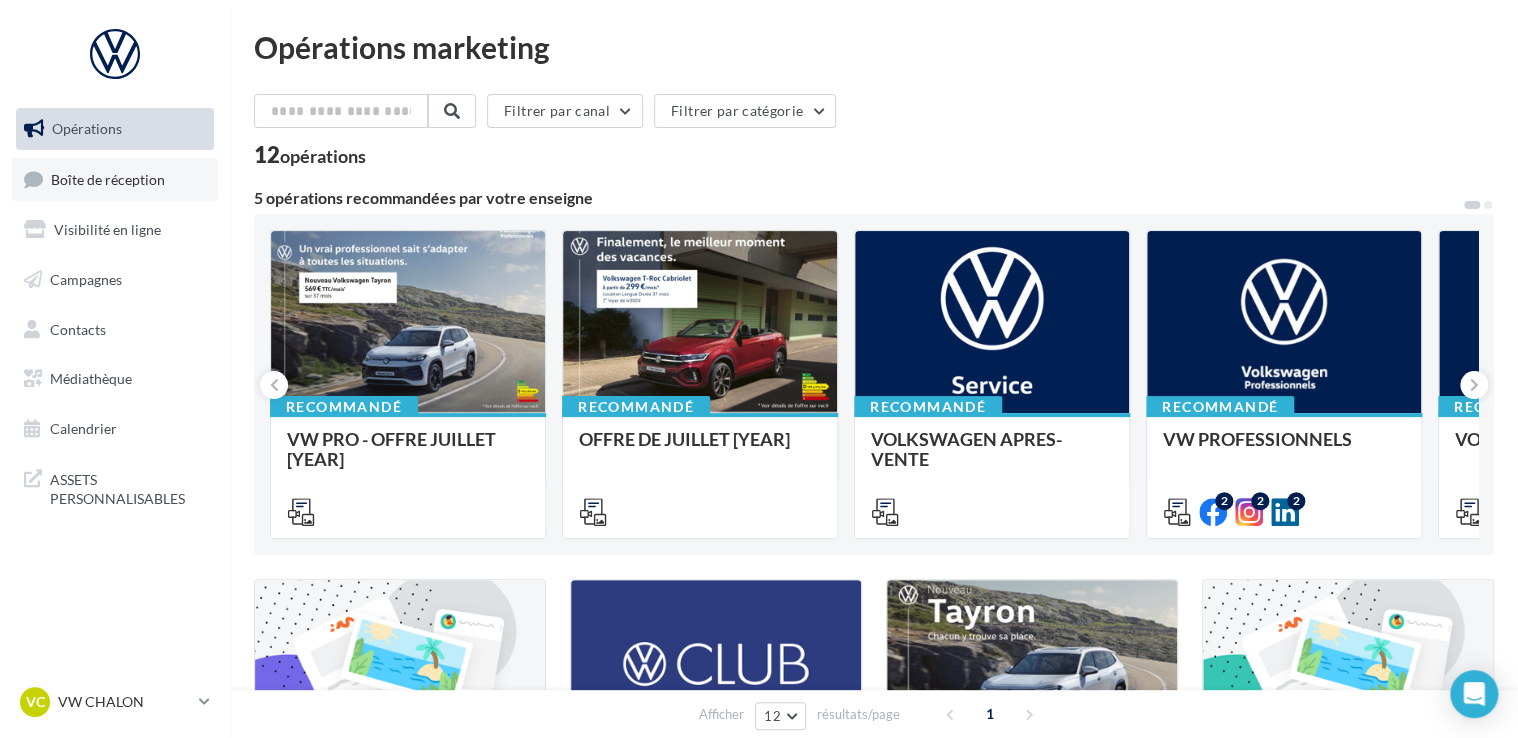 click on "Boîte de réception" at bounding box center [115, 179] 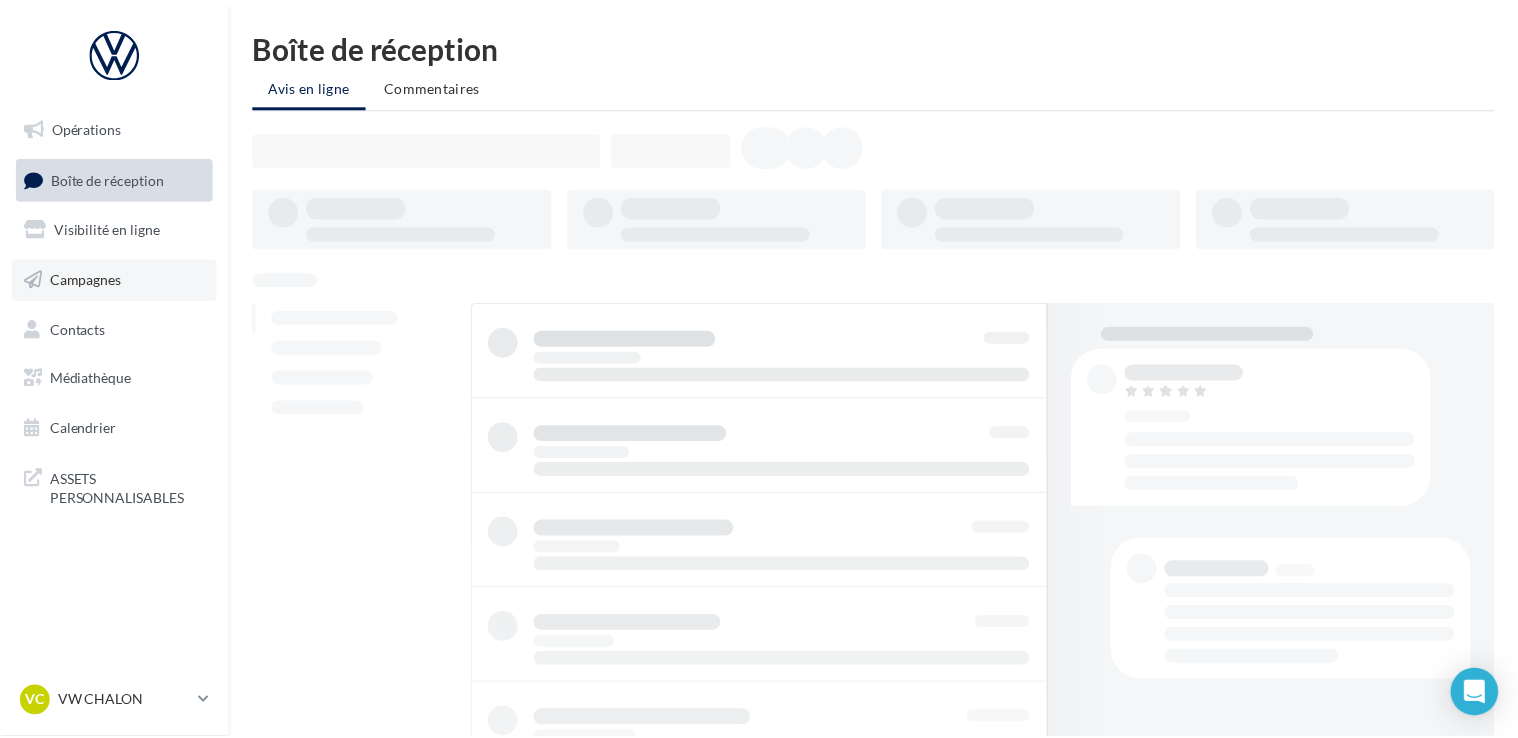 scroll, scrollTop: 0, scrollLeft: 0, axis: both 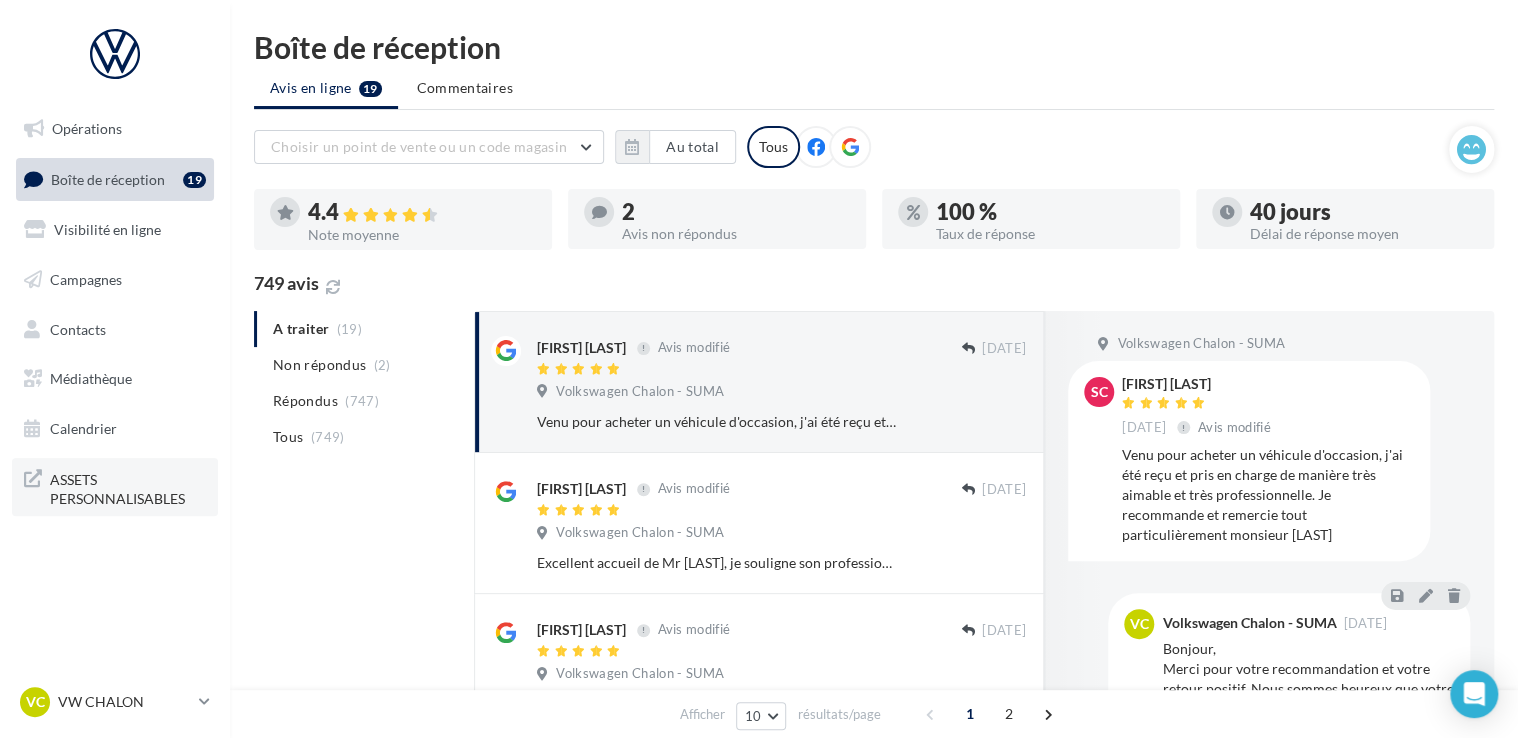 click on "ASSETS PERSONNALISABLES" at bounding box center (128, 487) 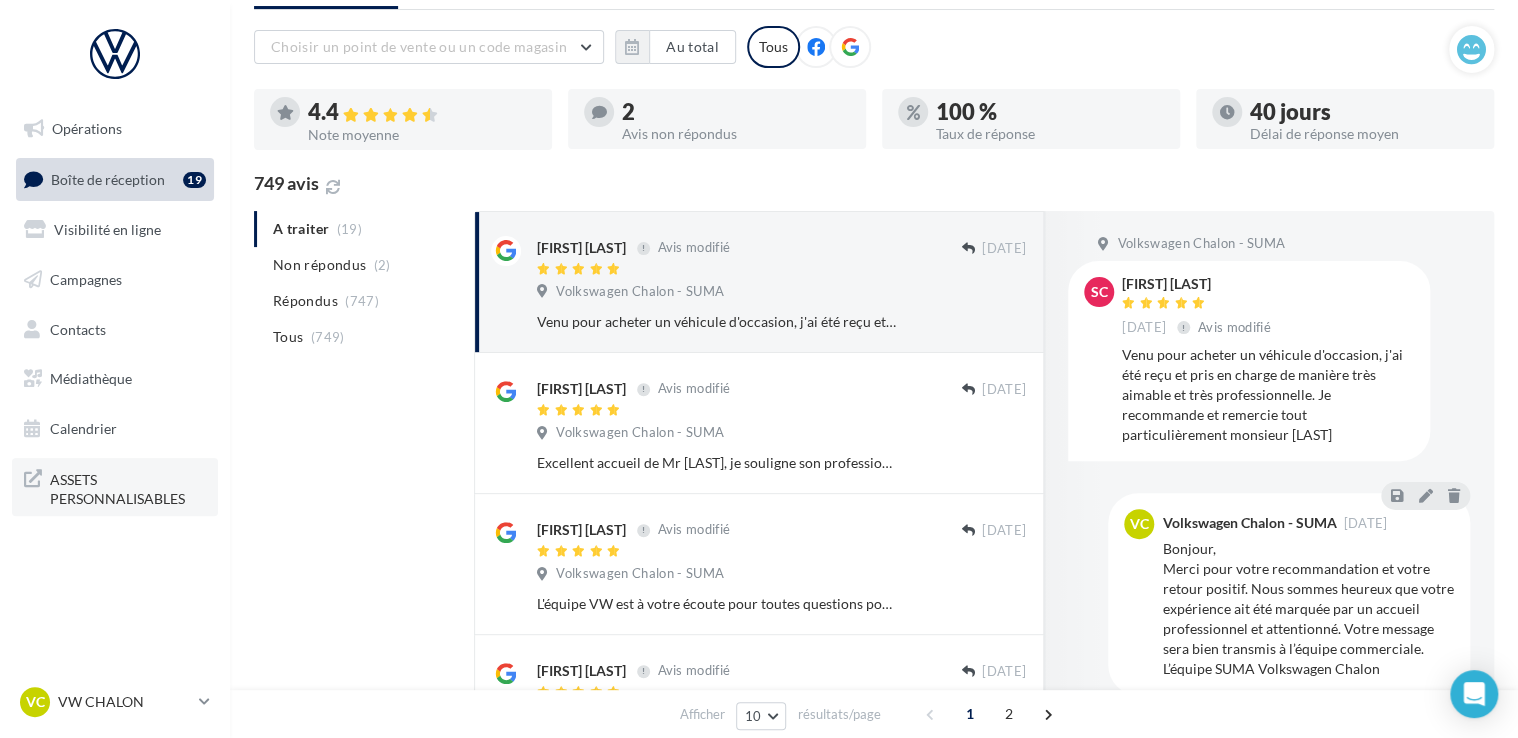 scroll, scrollTop: 200, scrollLeft: 0, axis: vertical 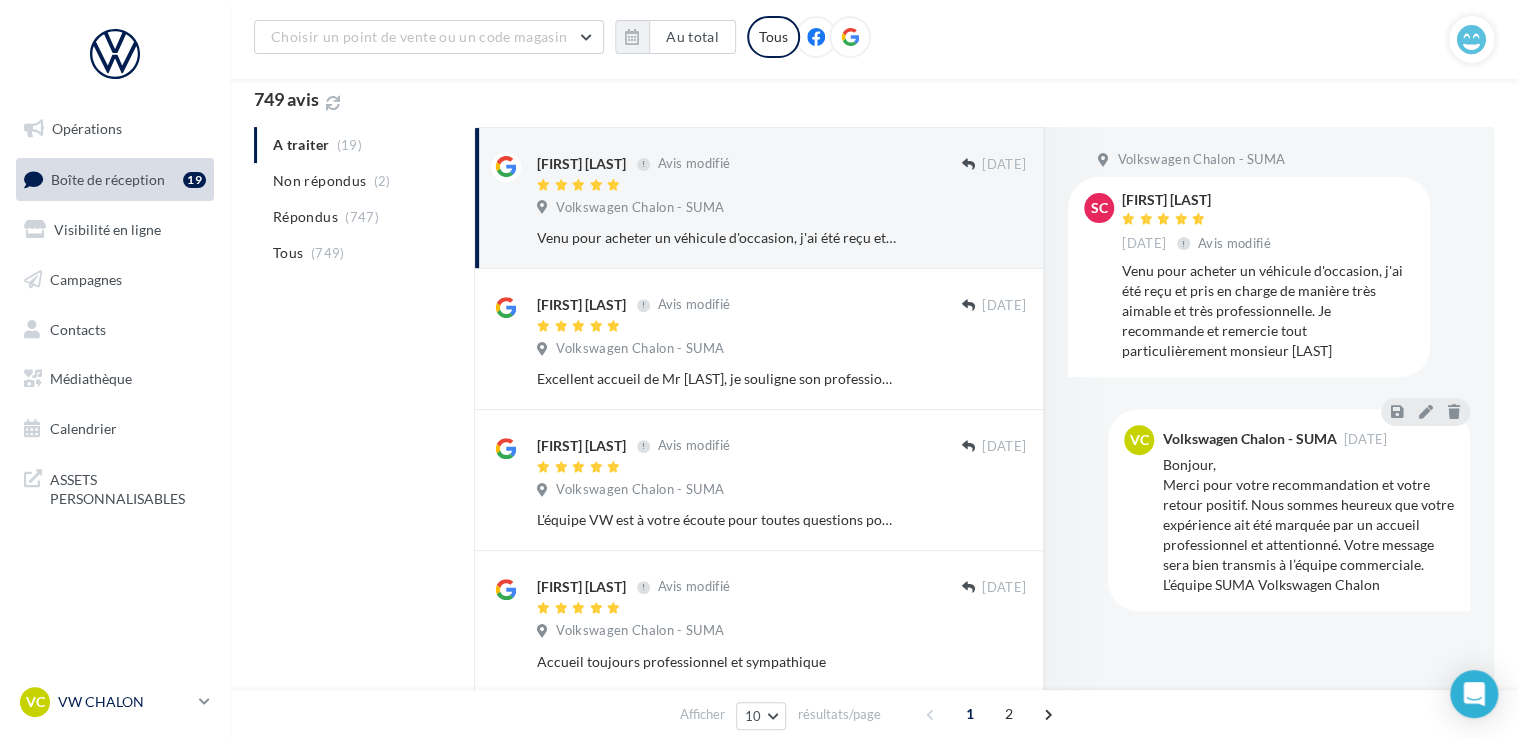 click on "VC     VW CHALON   vw-cha-dup" at bounding box center [105, 702] 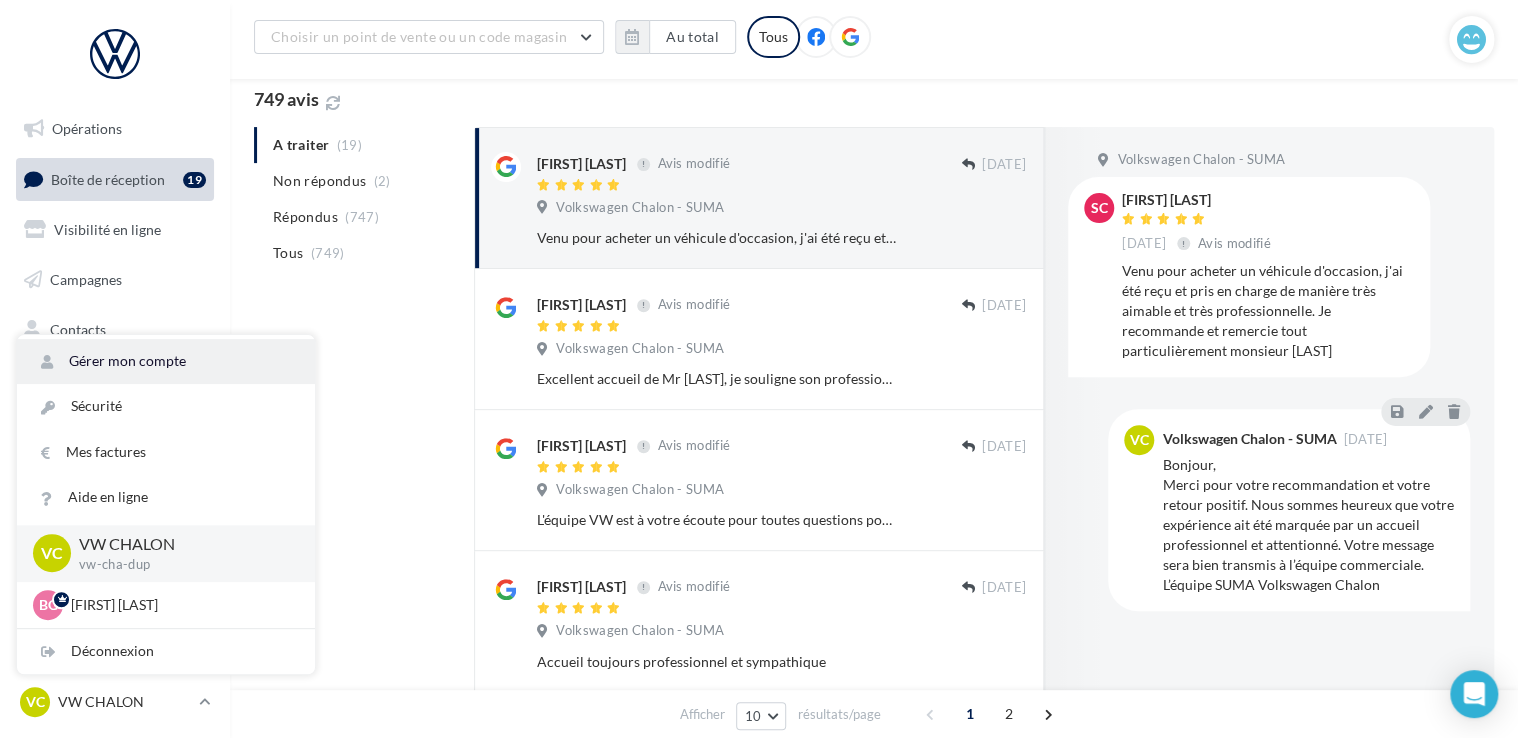 click on "Gérer mon compte" at bounding box center (166, 361) 